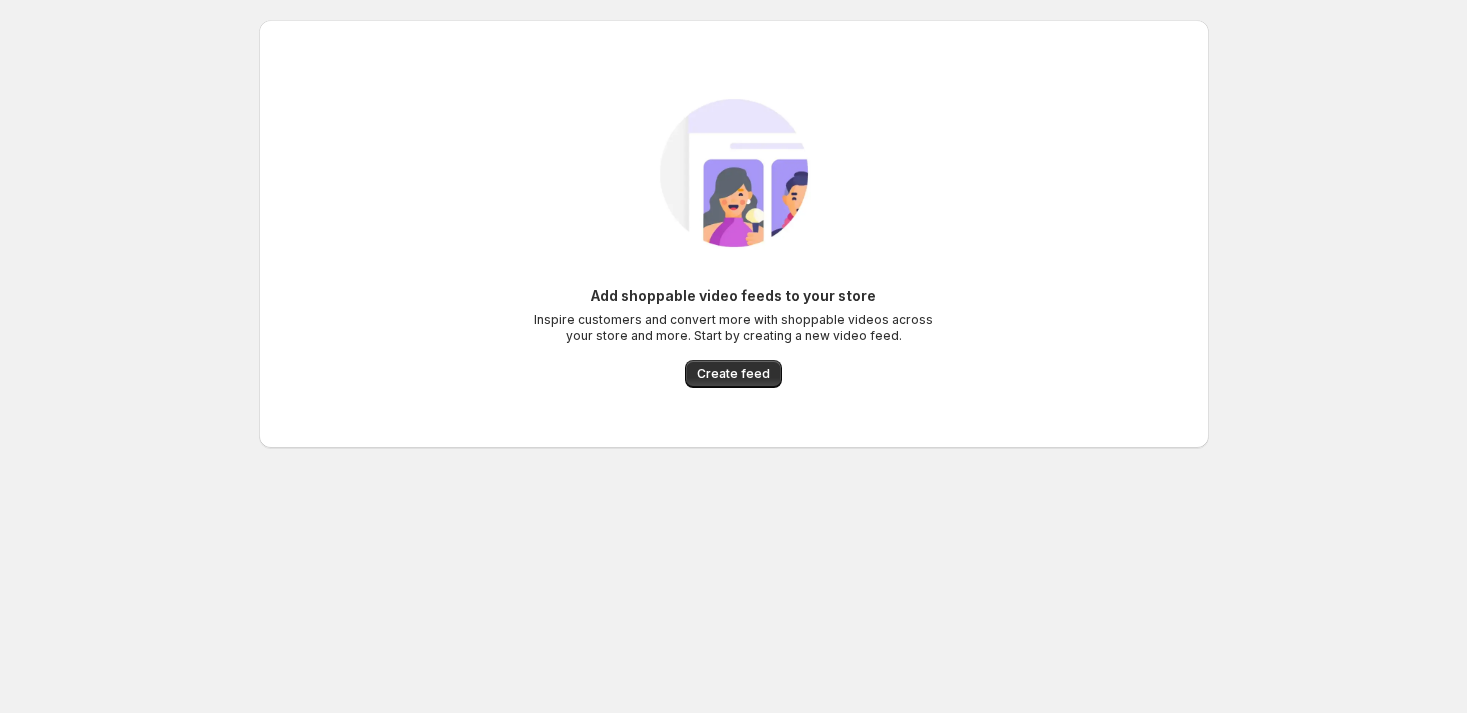 scroll, scrollTop: 0, scrollLeft: 0, axis: both 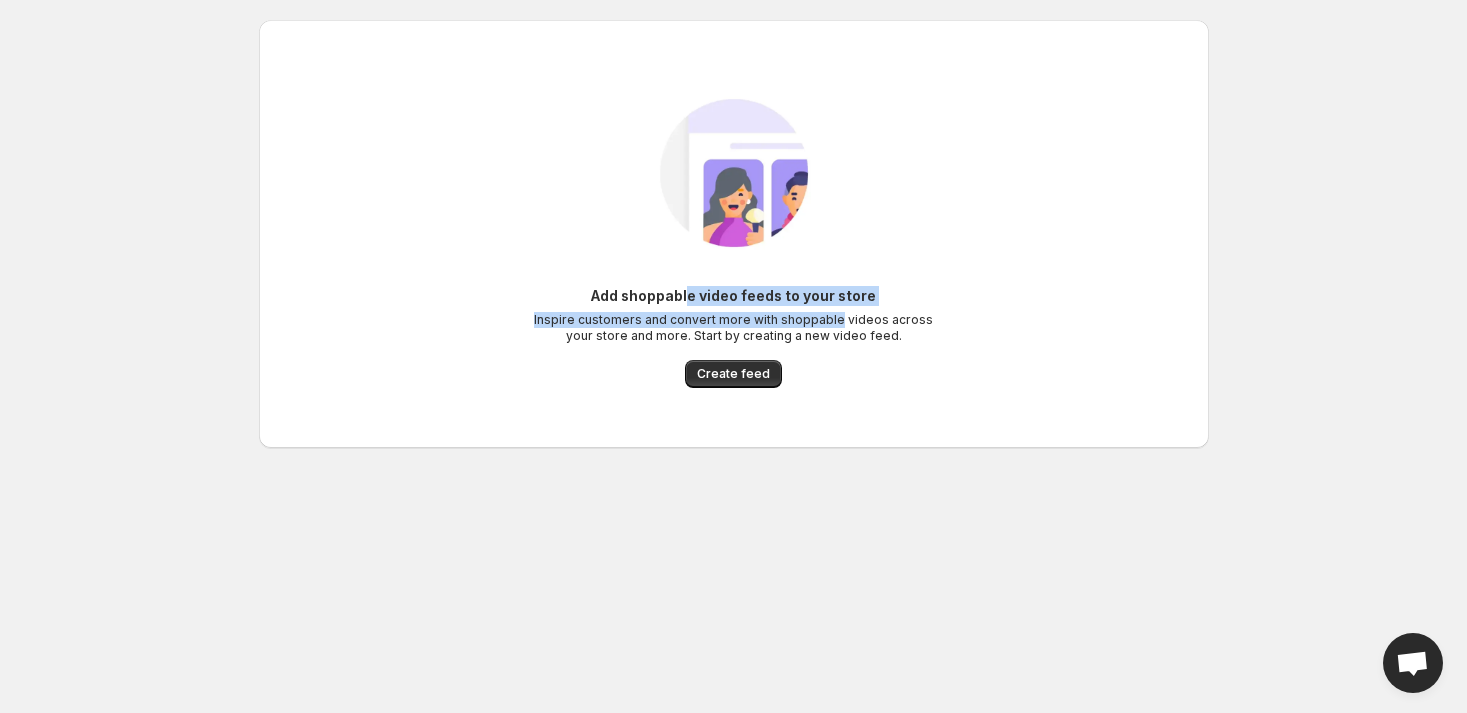 drag, startPoint x: 730, startPoint y: 294, endPoint x: 870, endPoint y: 323, distance: 142.97203 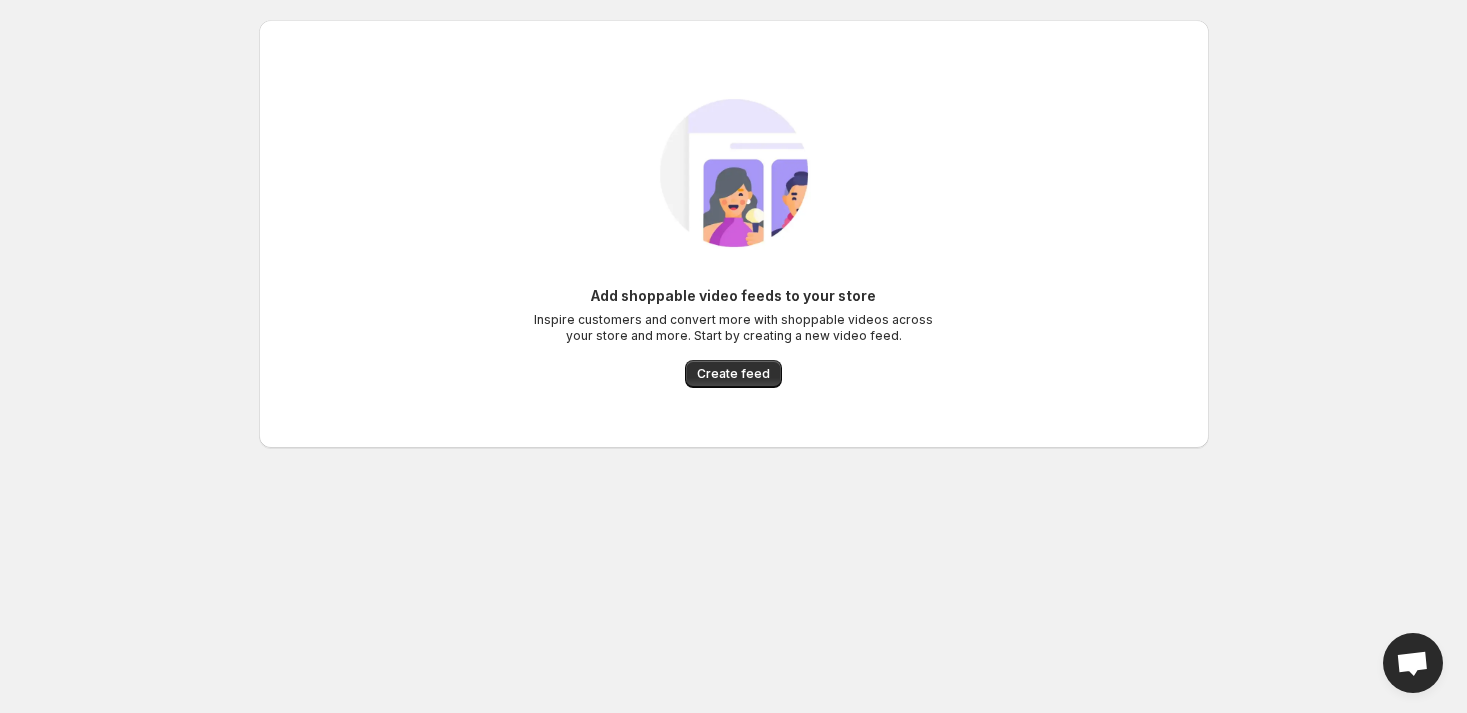 click on "Inspire customers and convert more with shoppable videos across your store and more. Start by creating a new video feed." at bounding box center [734, 328] 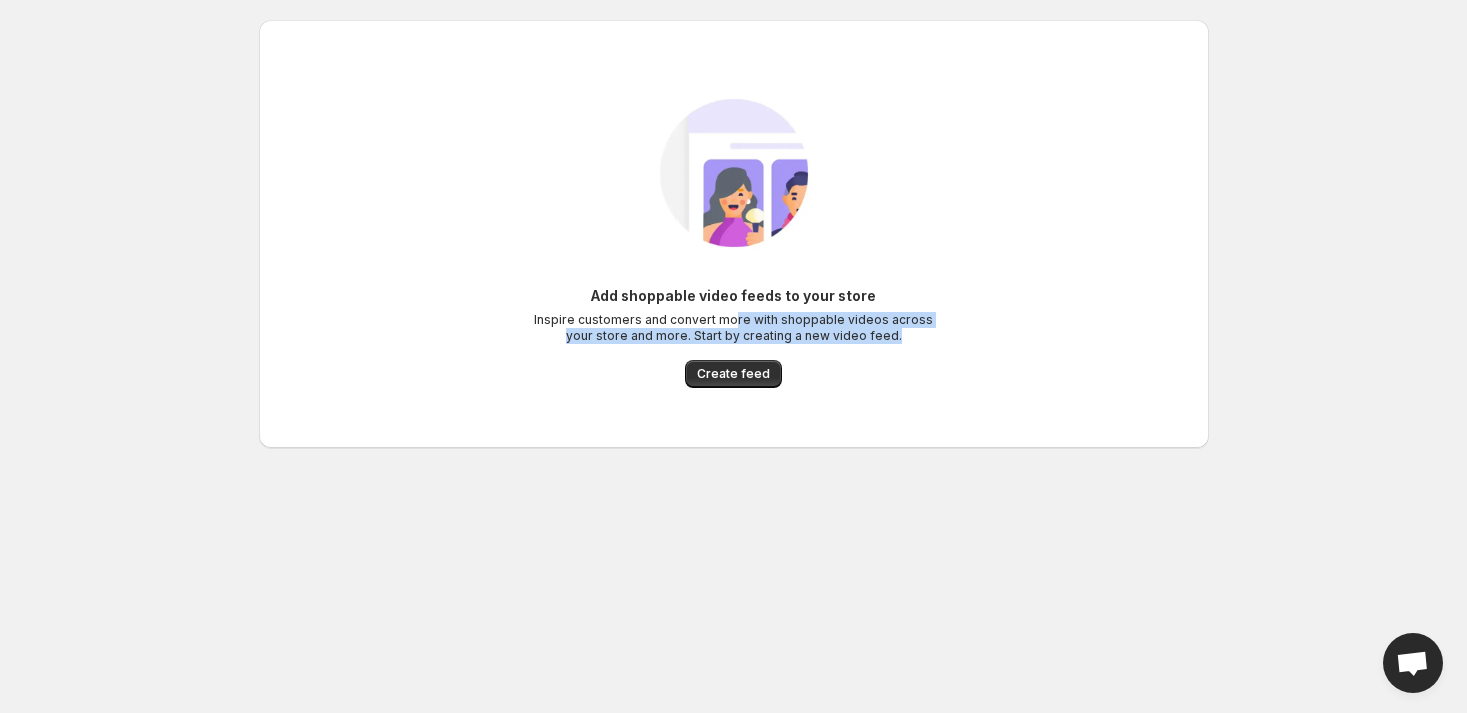 drag, startPoint x: 898, startPoint y: 342, endPoint x: 728, endPoint y: 323, distance: 171.05847 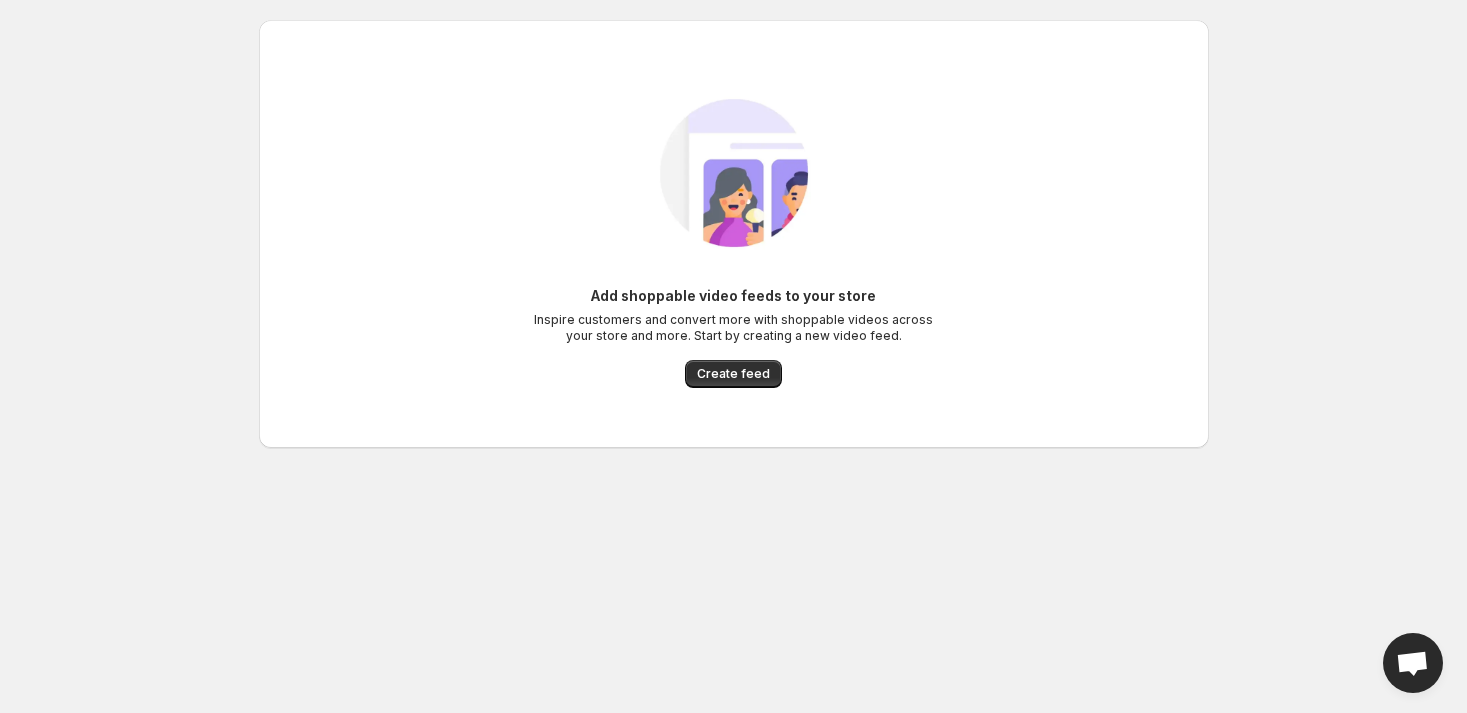 click on "Inspire customers and convert more with shoppable videos across your store and more. Start by creating a new video feed." at bounding box center (734, 328) 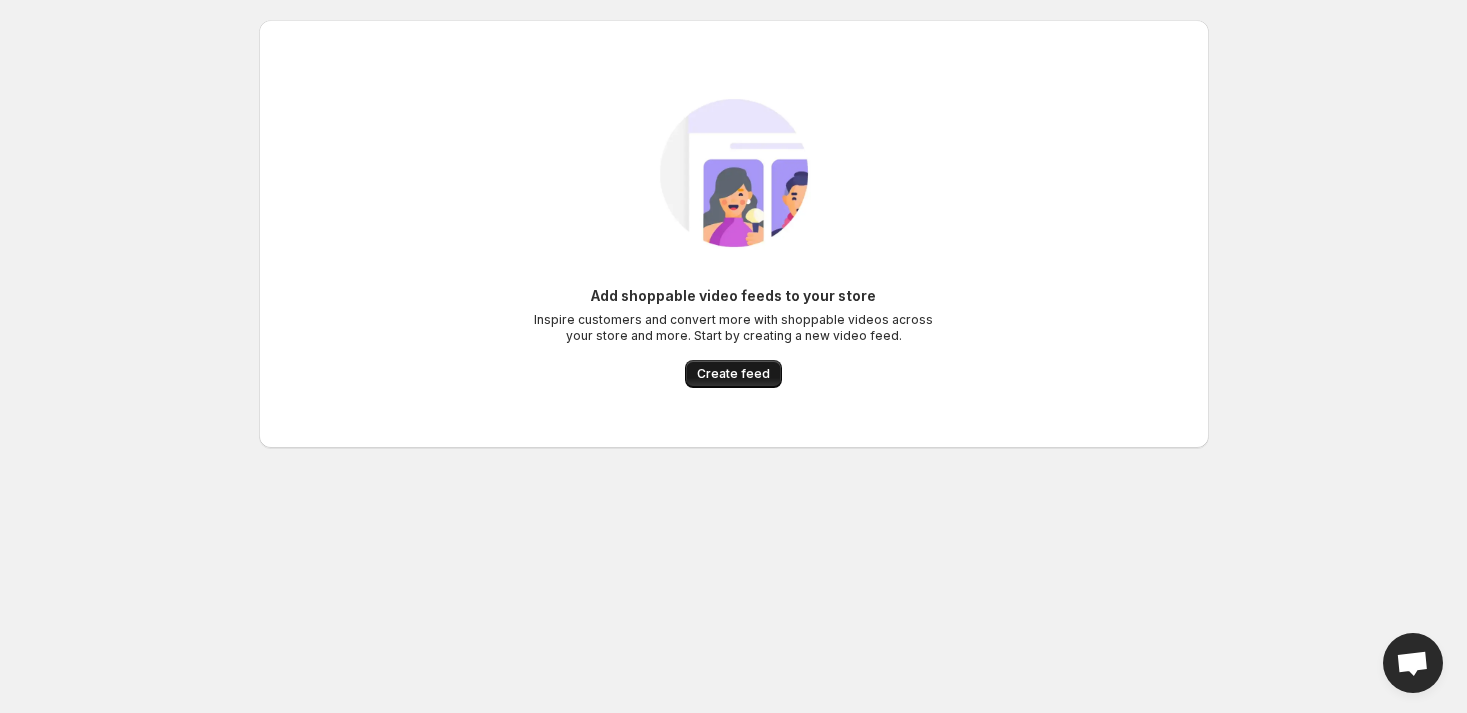 click on "Create feed" at bounding box center [733, 374] 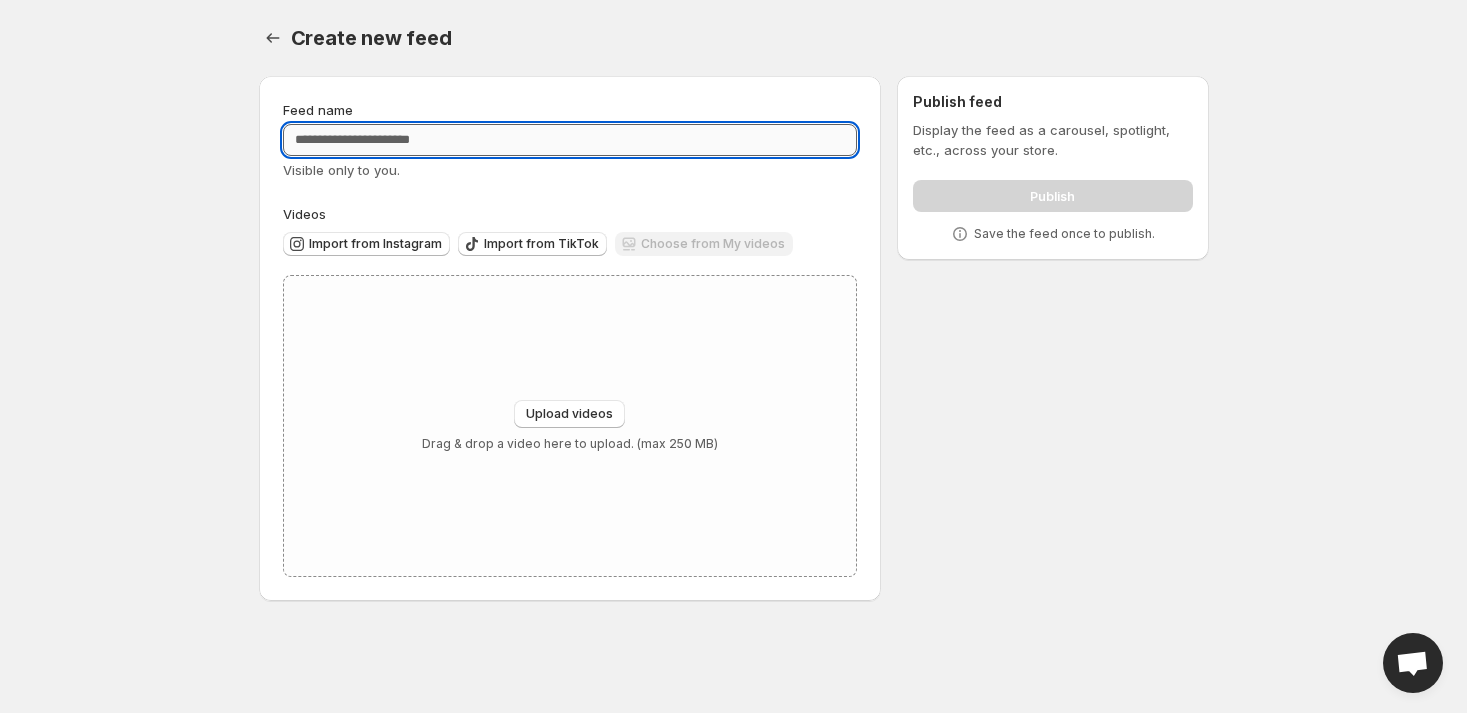 click on "Feed name" at bounding box center (570, 140) 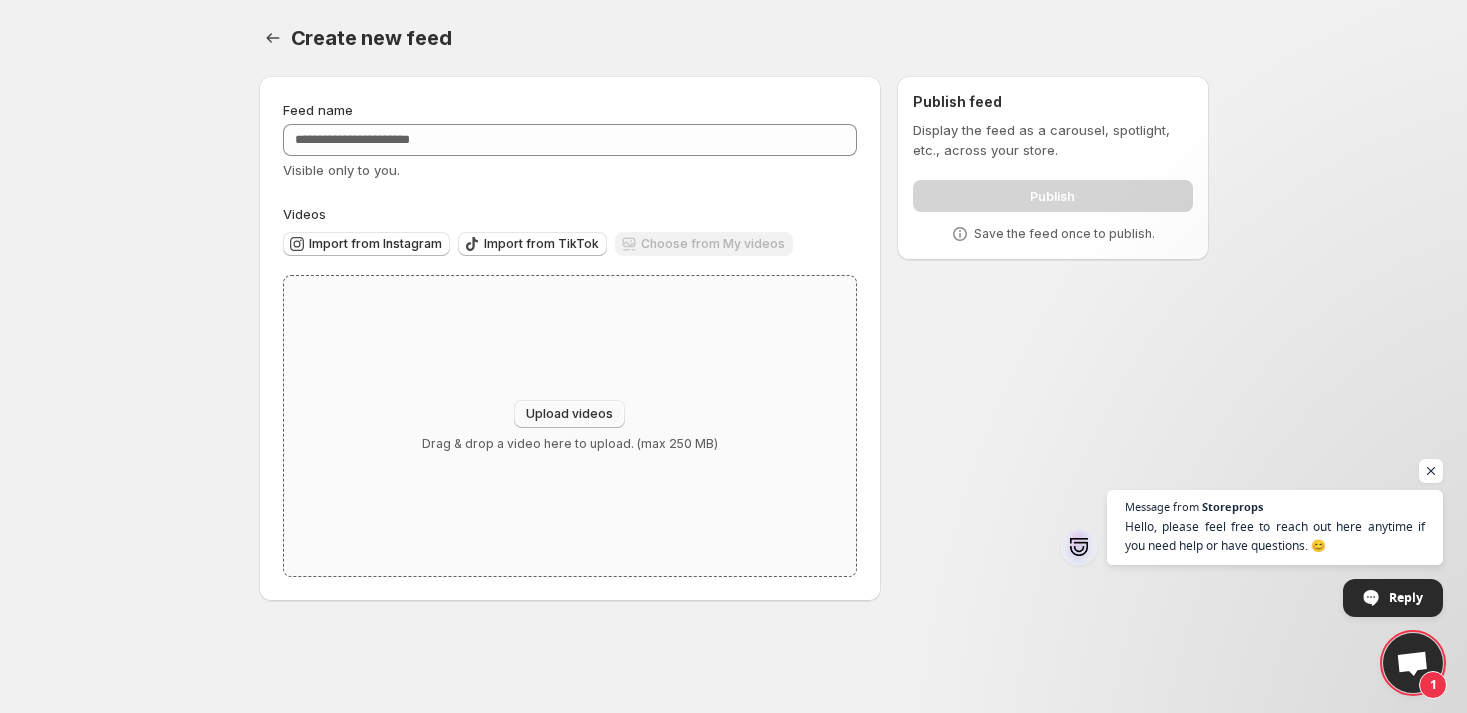 click on "Upload videos" at bounding box center [569, 414] 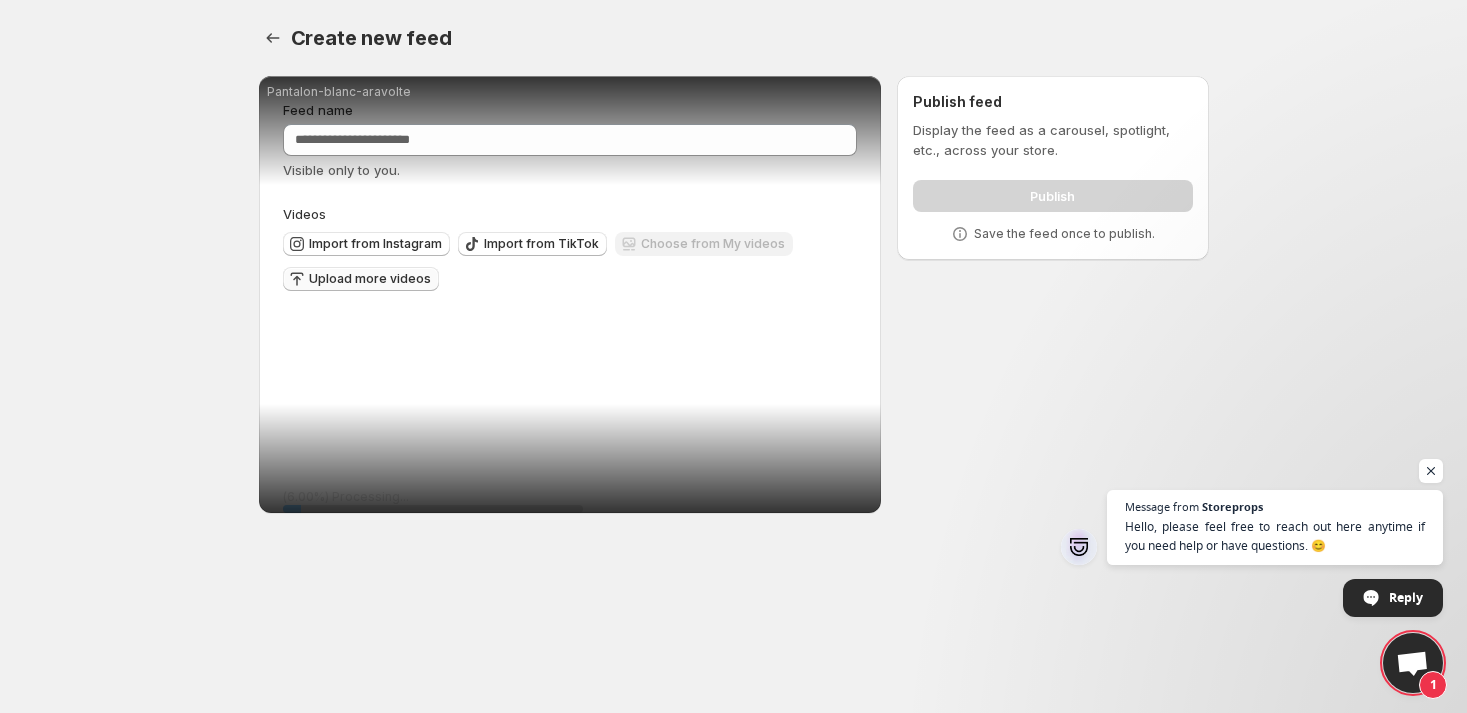 click on "Upload more videos" at bounding box center (375, 244) 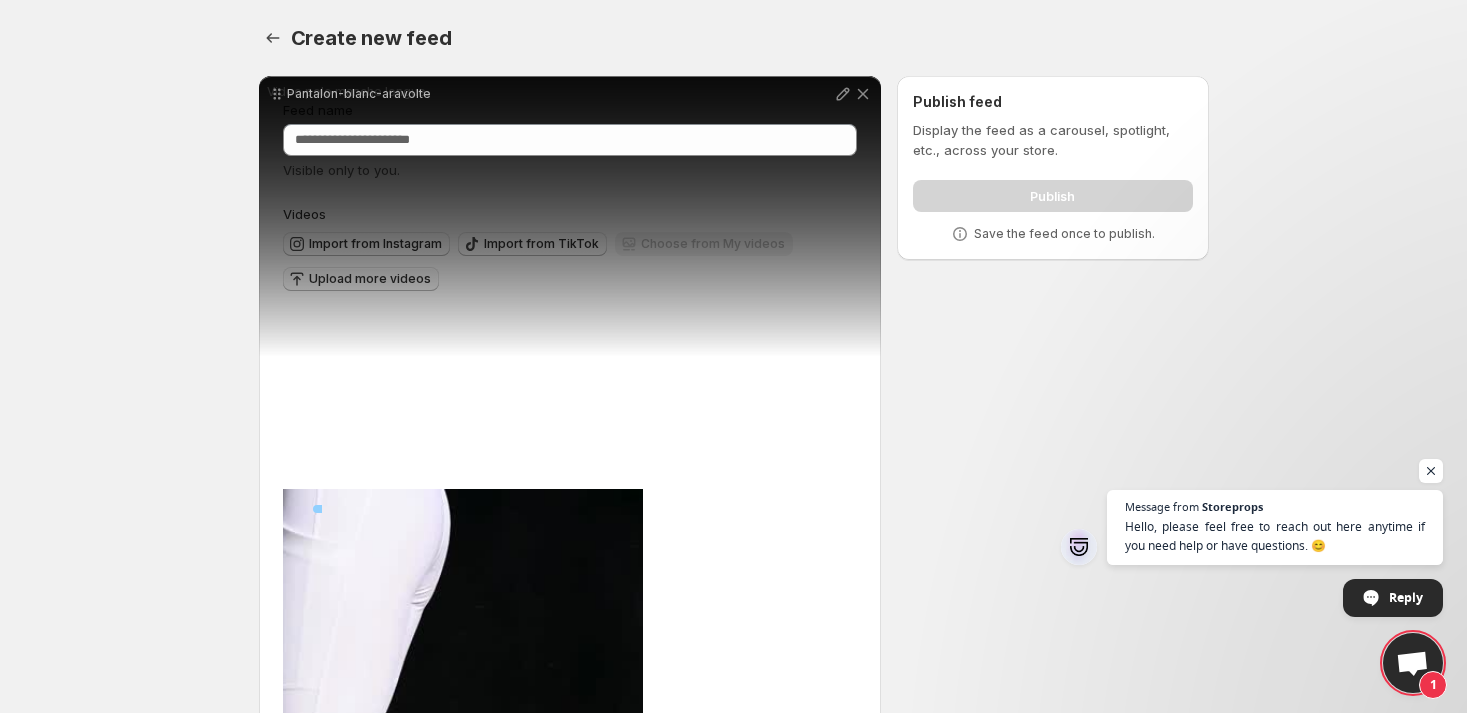 click on "Upload more videos" at bounding box center [370, 279] 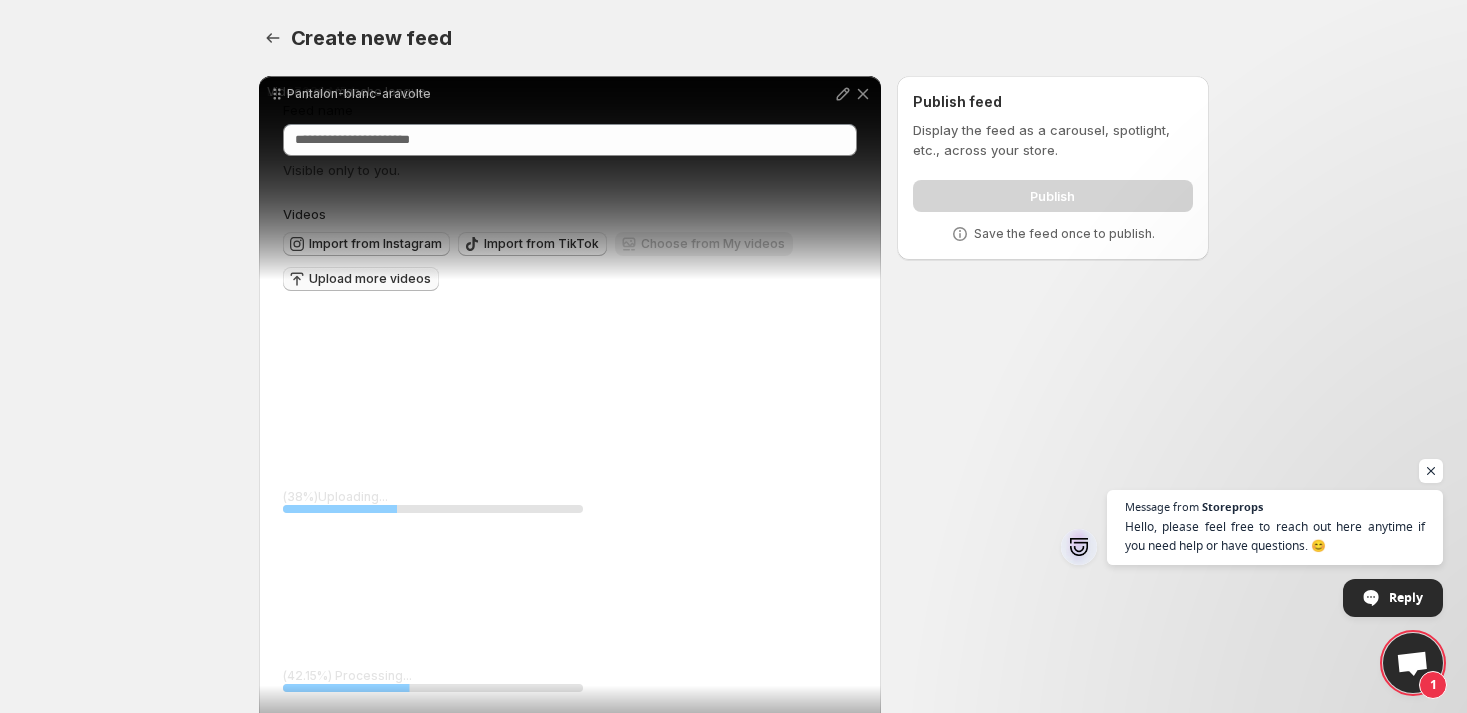 click on "Tag products" at bounding box center (333, 896) 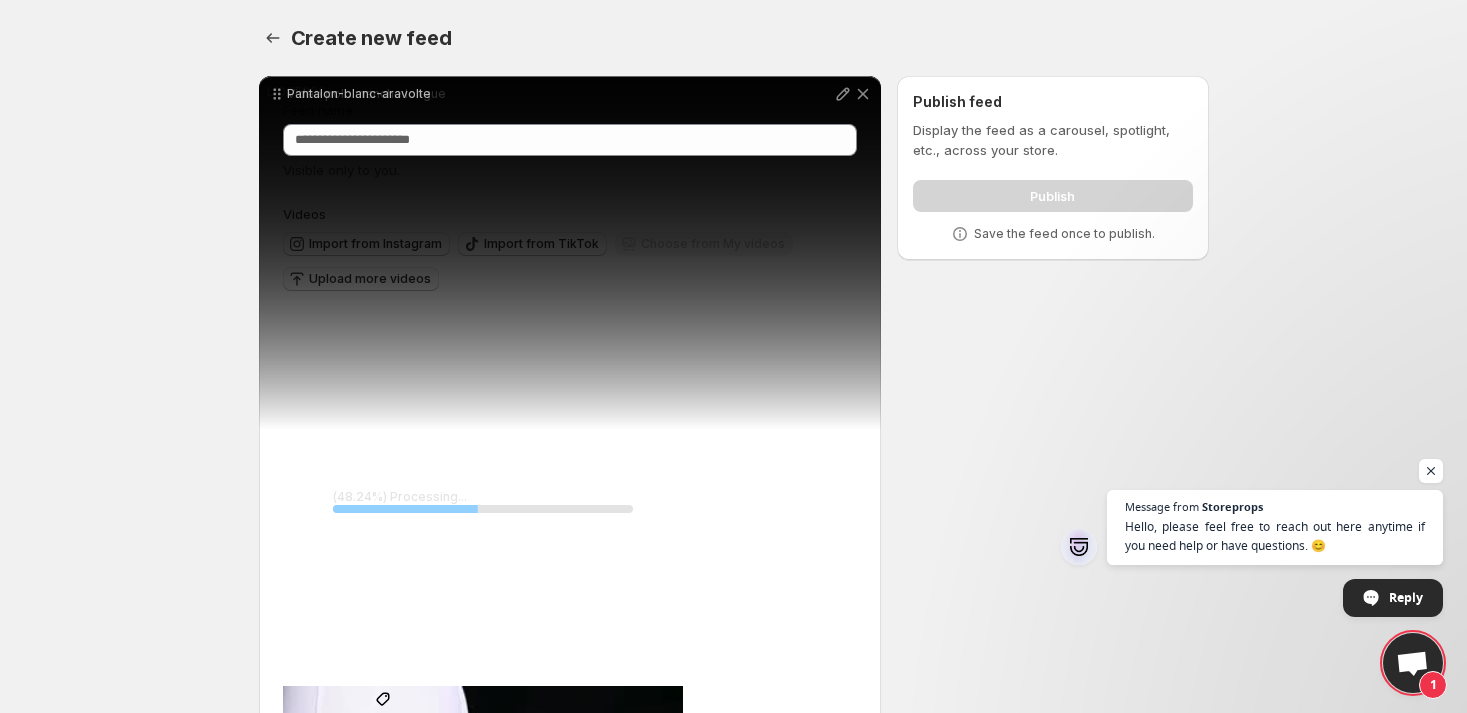 click on "Tag products" at bounding box center (383, 717) 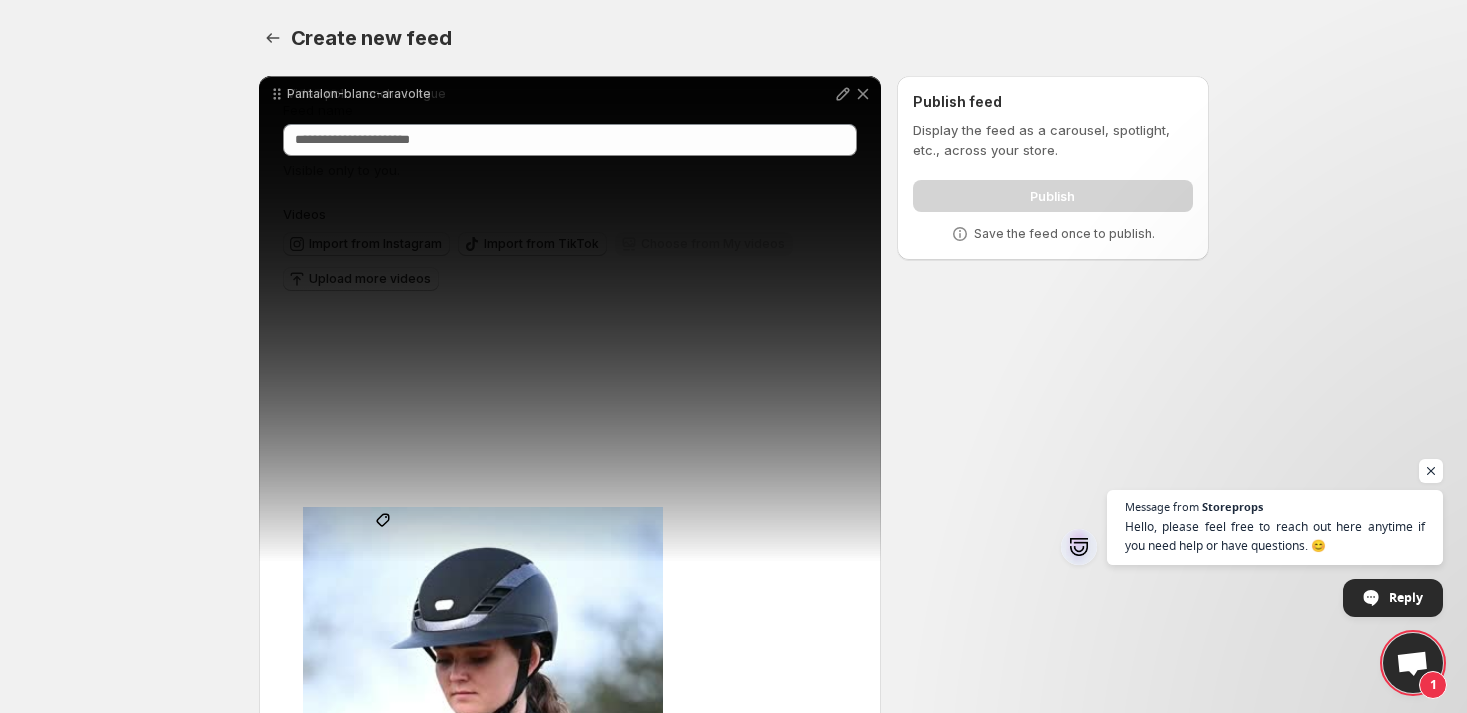 click on "Tag products" at bounding box center [383, 538] 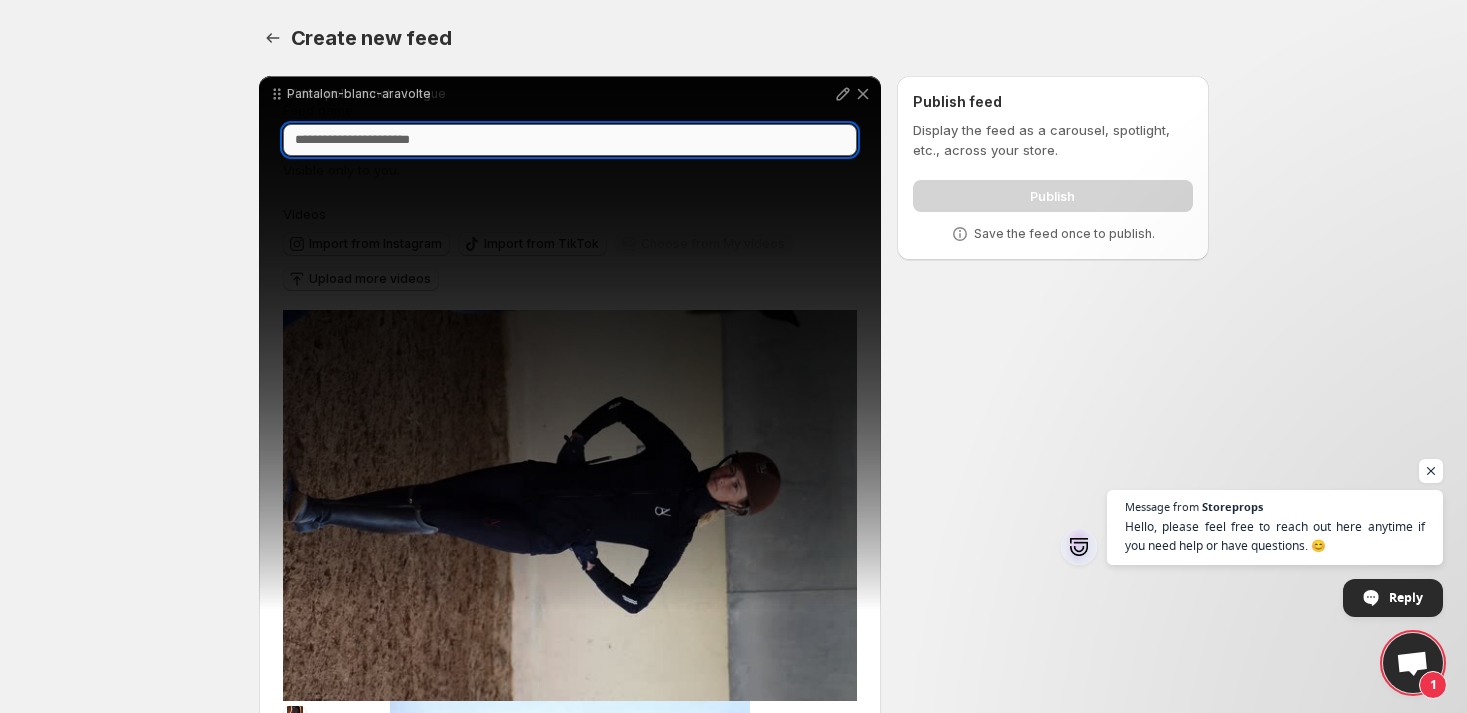 click on "Feed name" at bounding box center (570, 140) 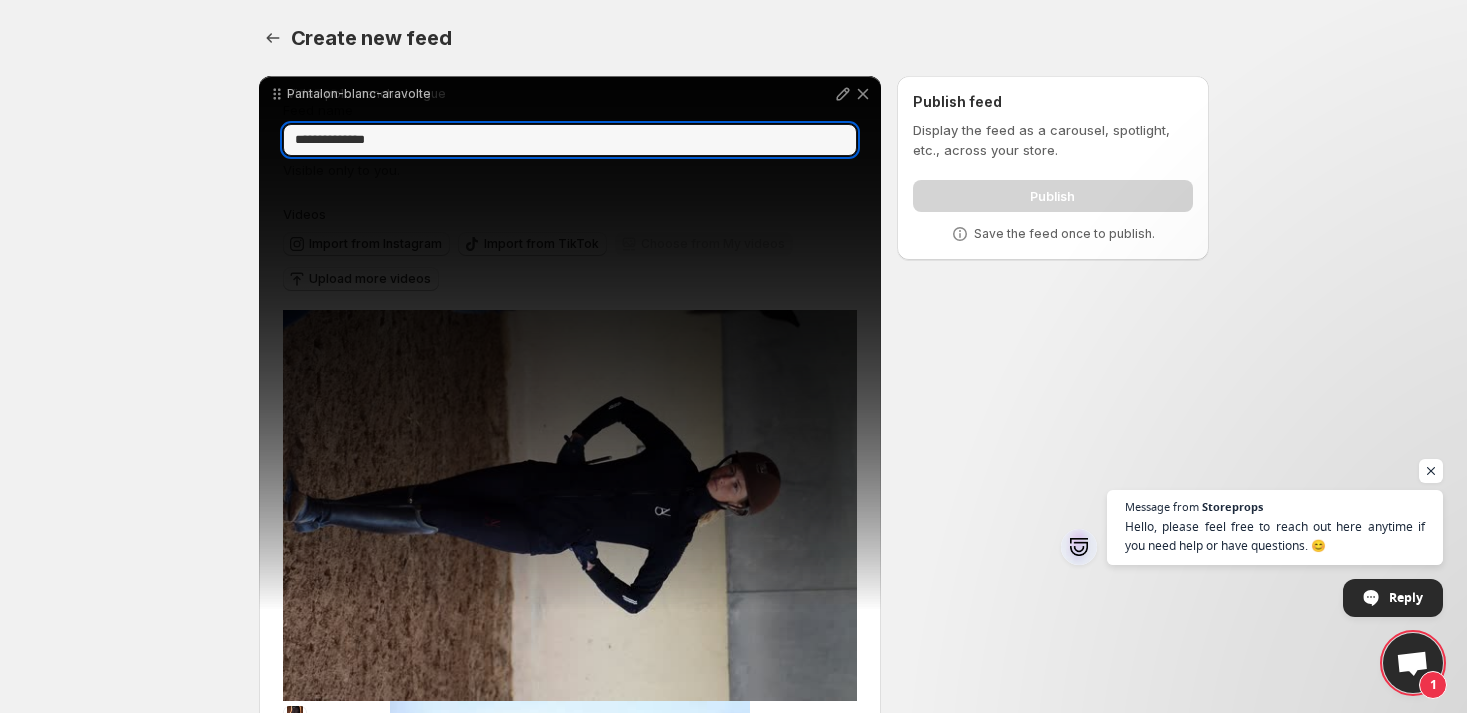 click on "Videos" at bounding box center (570, 214) 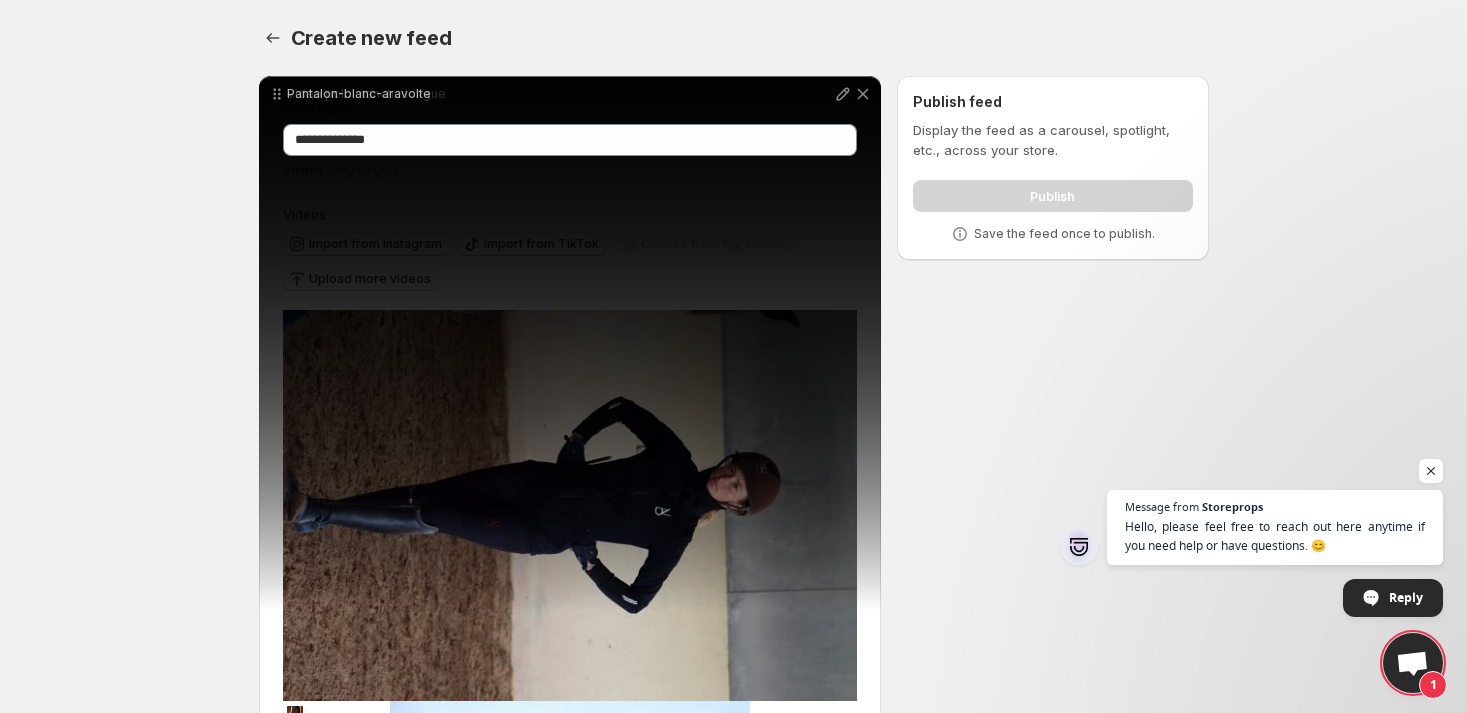 click on "Publish" at bounding box center (1052, 192) 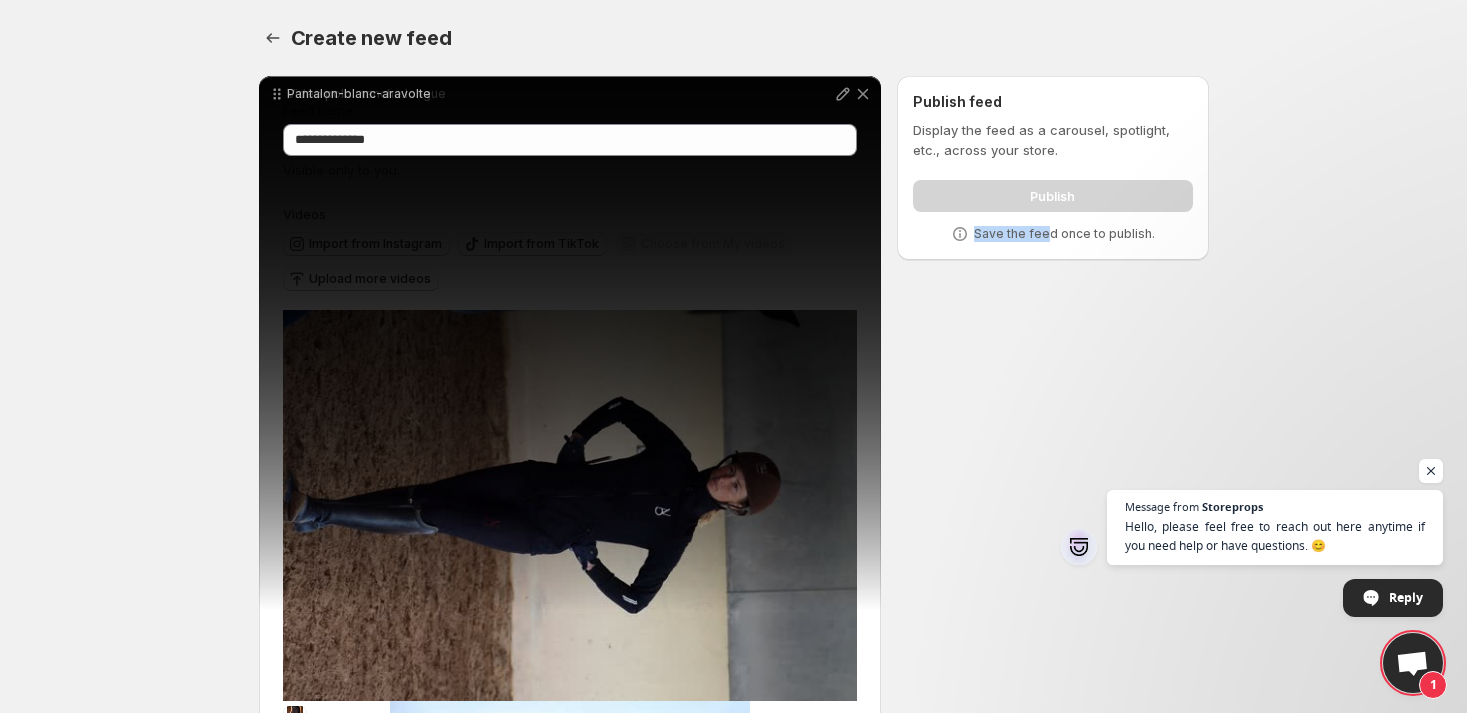 click on "Display the feed as a carousel, spotlight, etc., across your store. Publish Save the feed once to publish." at bounding box center (1052, 182) 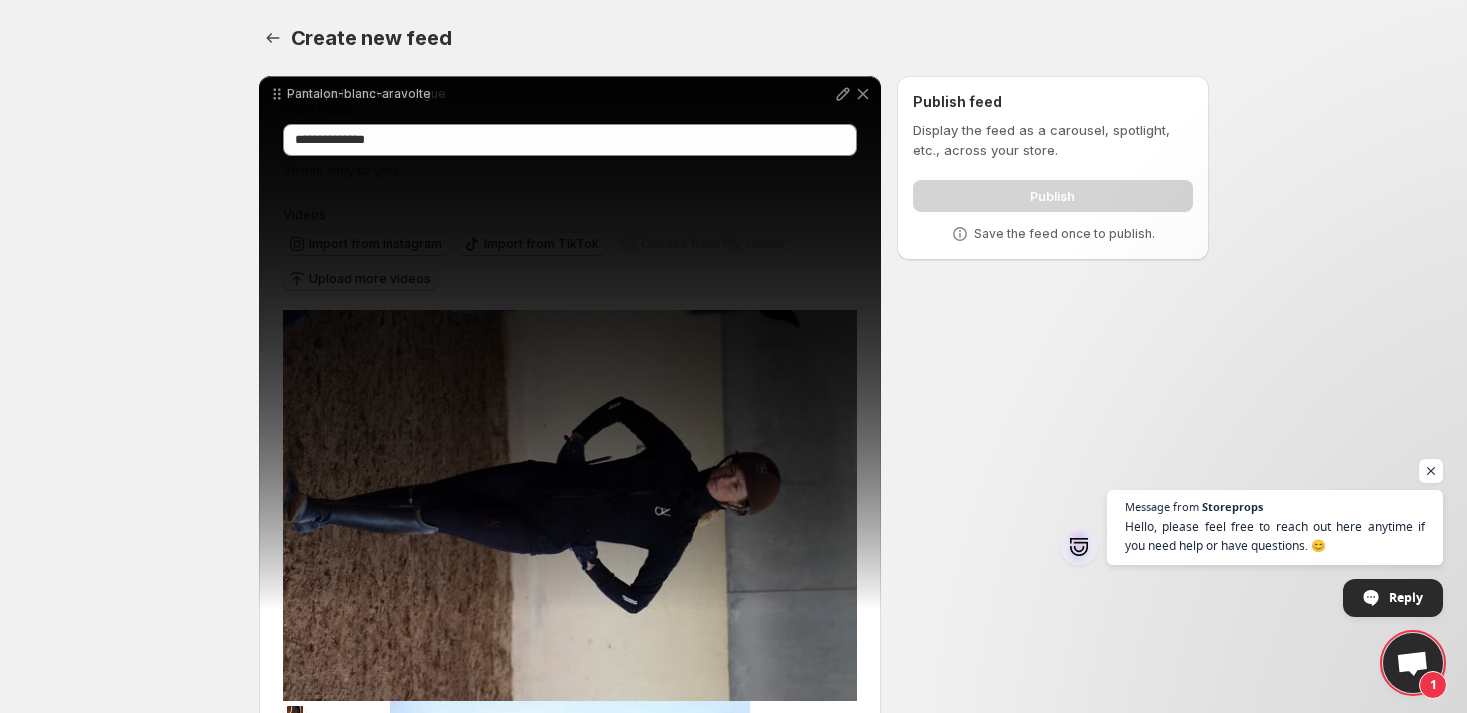 click on "Display the feed as a carousel, spotlight, etc., across your store." at bounding box center (1052, 140) 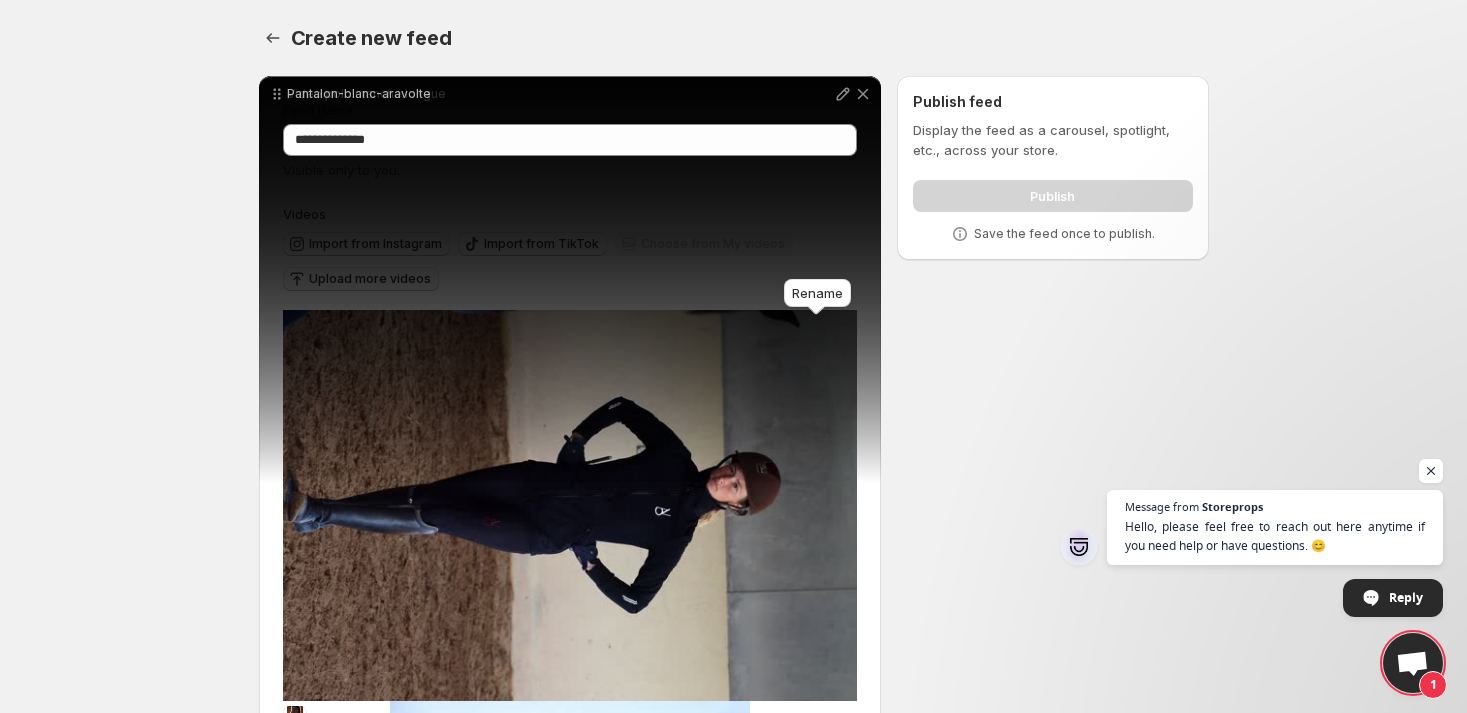 click at bounding box center [843, 94] 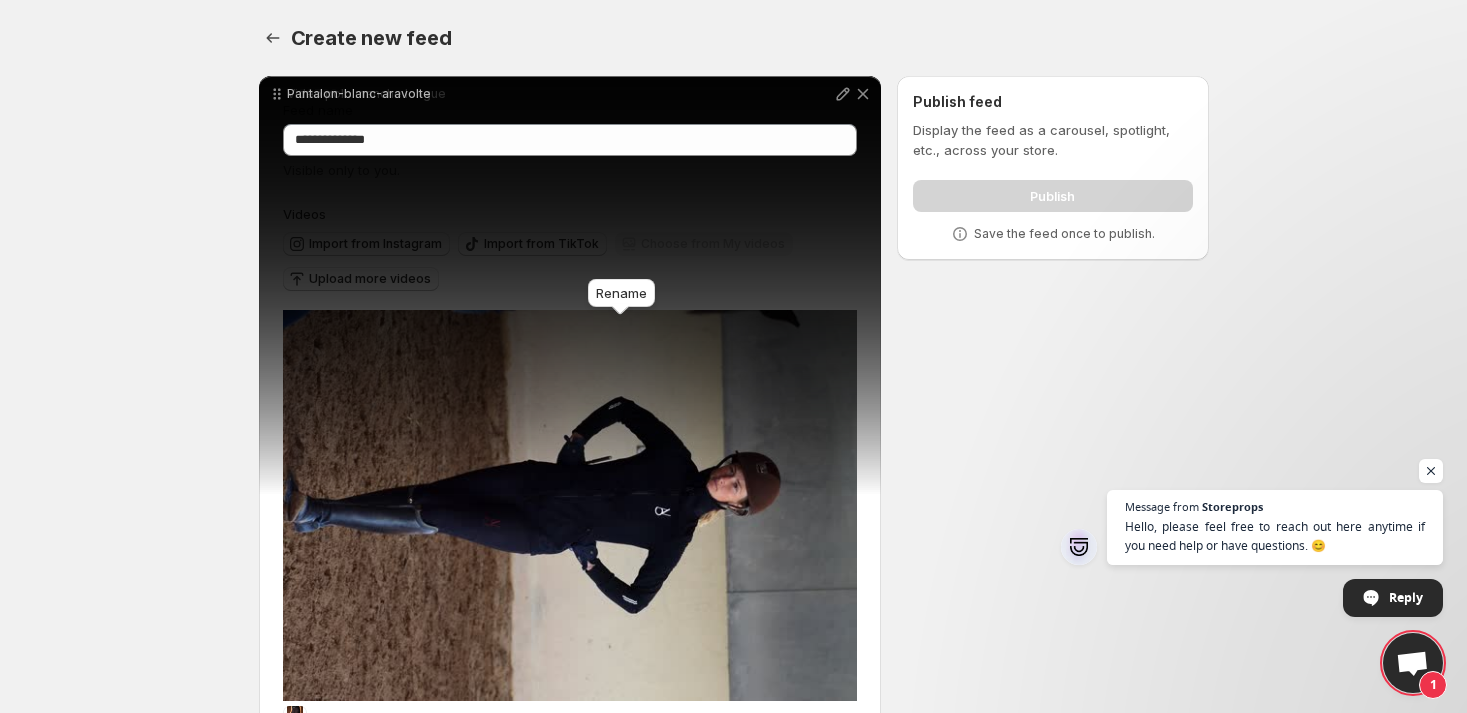 click at bounding box center (843, 94) 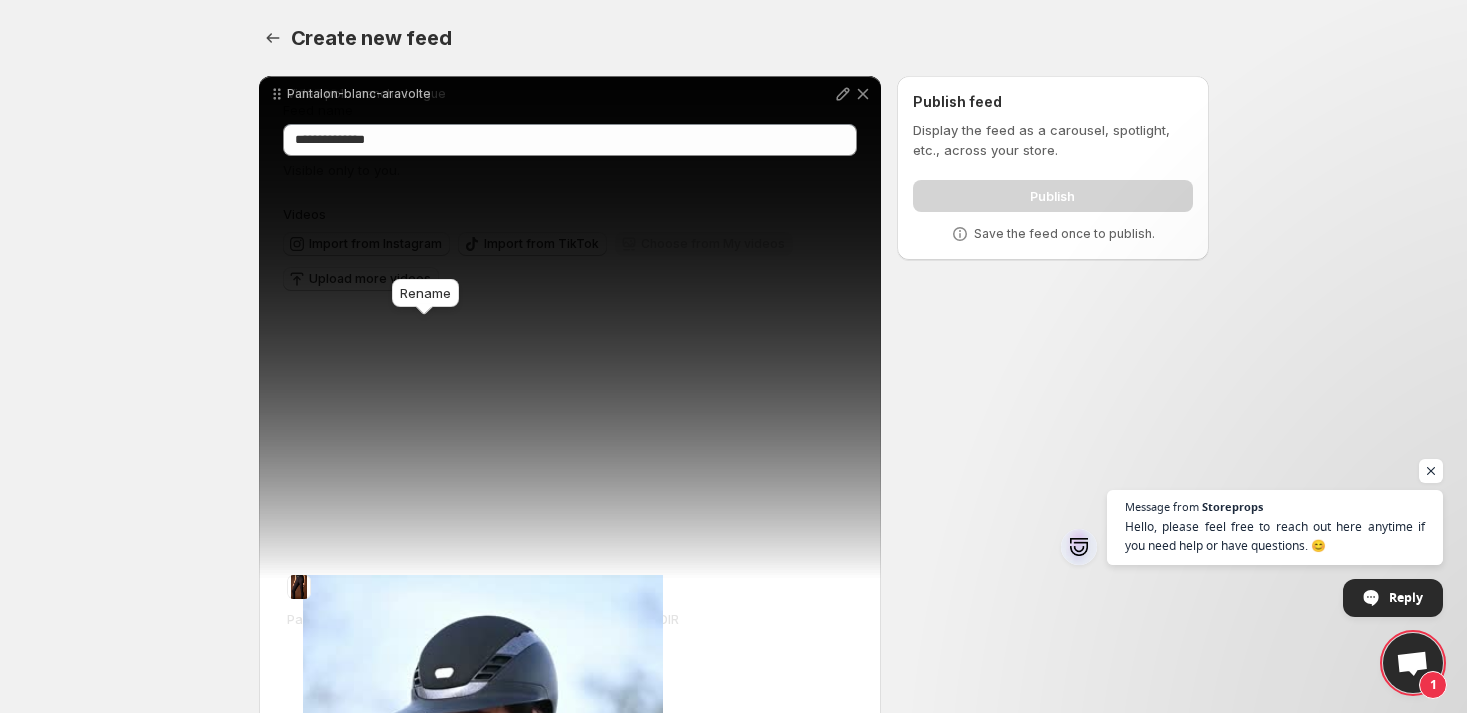 click at bounding box center [843, 94] 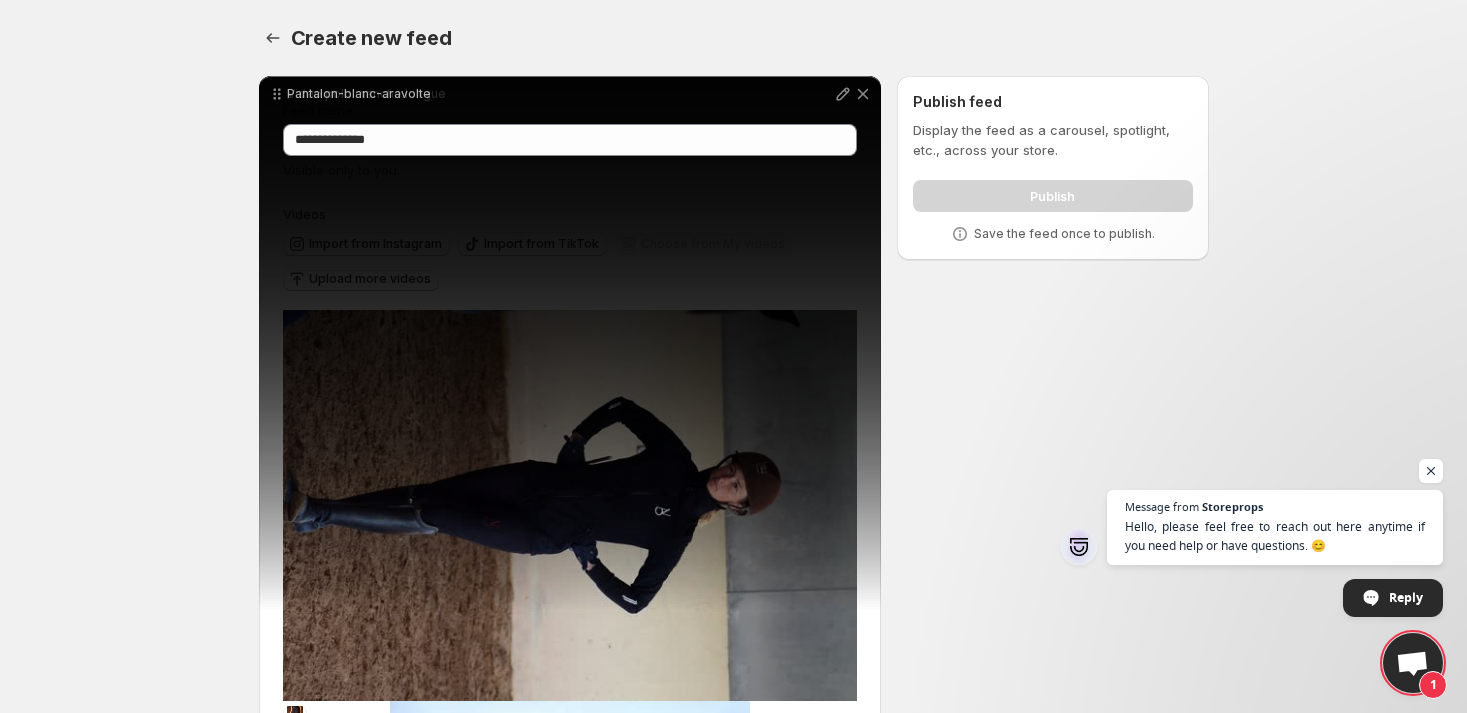 click on "Import from Instagram Import from TikTok Choose from My videos Upload more videos" at bounding box center (566, 259) 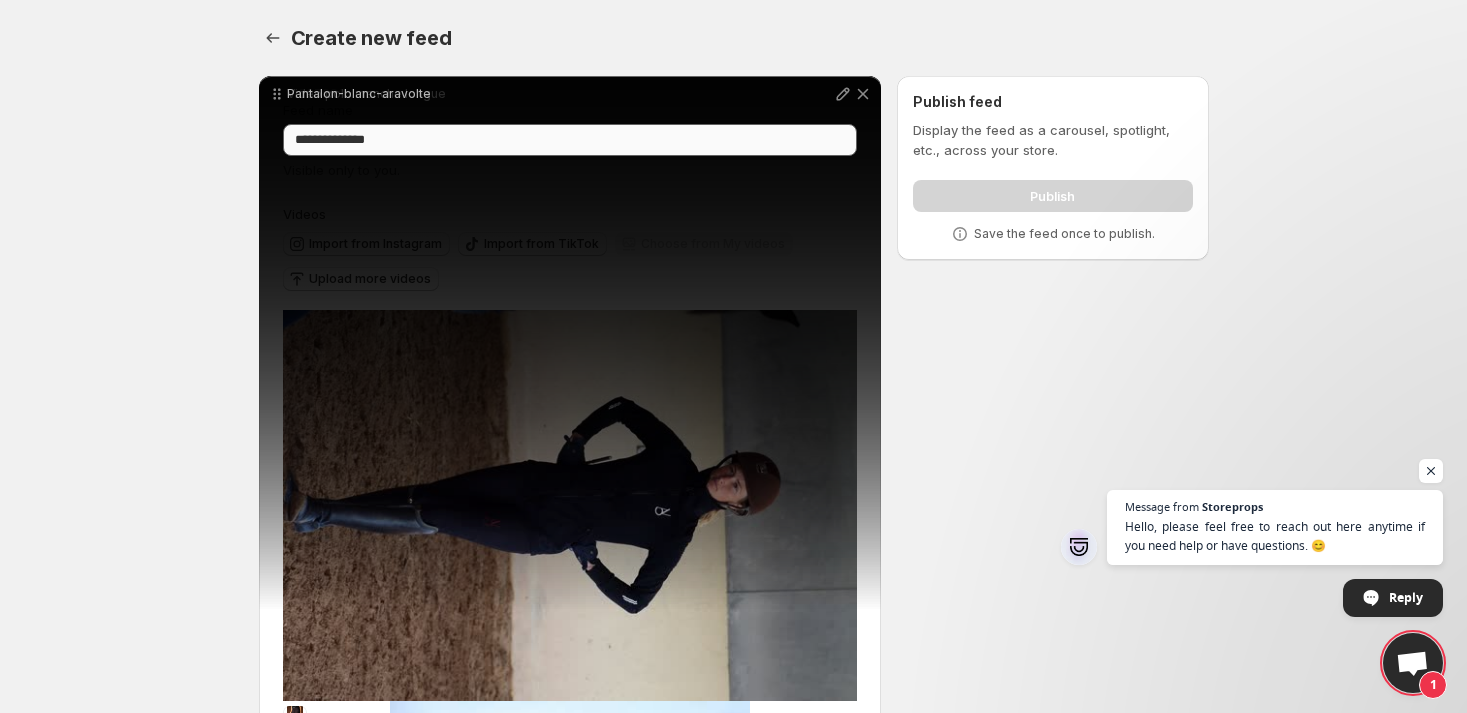 drag, startPoint x: 386, startPoint y: 162, endPoint x: 391, endPoint y: 139, distance: 23.537205 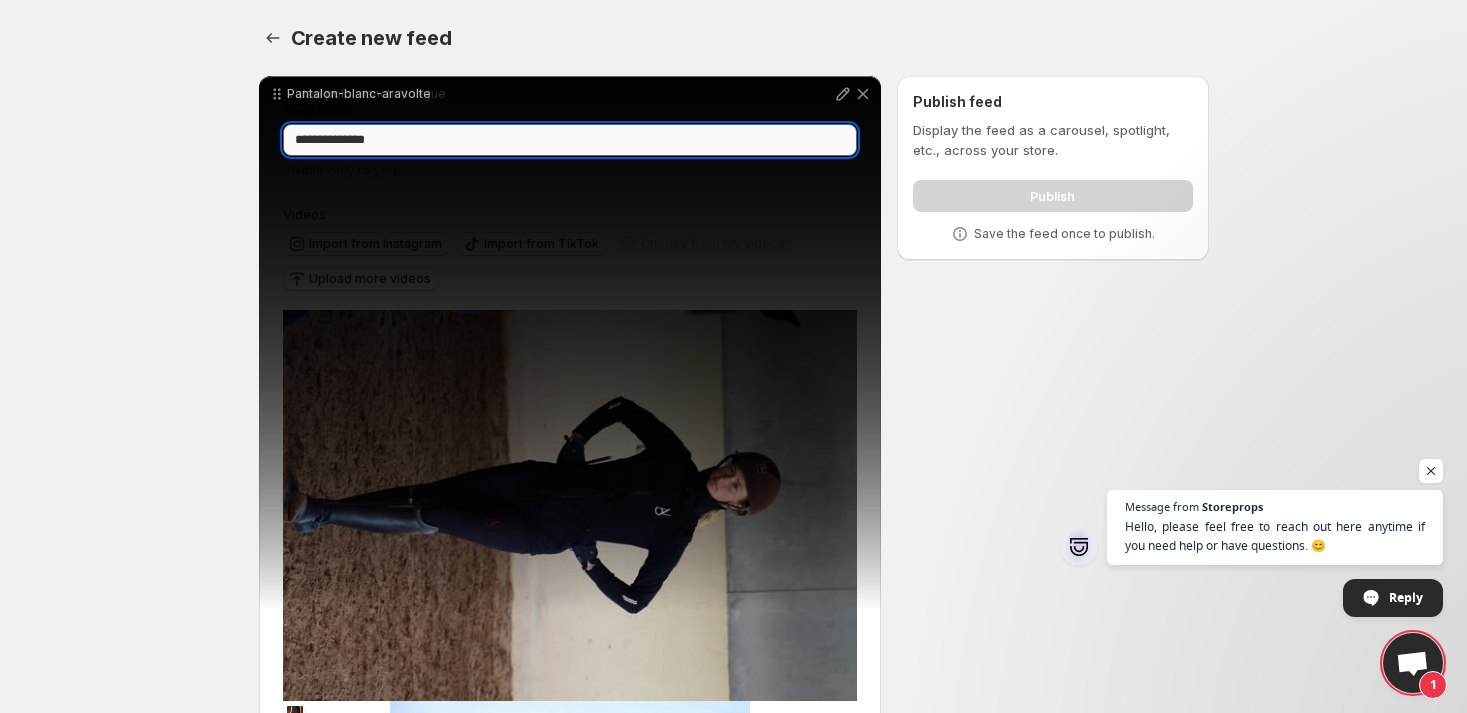 drag, startPoint x: 391, startPoint y: 139, endPoint x: 446, endPoint y: 140, distance: 55.00909 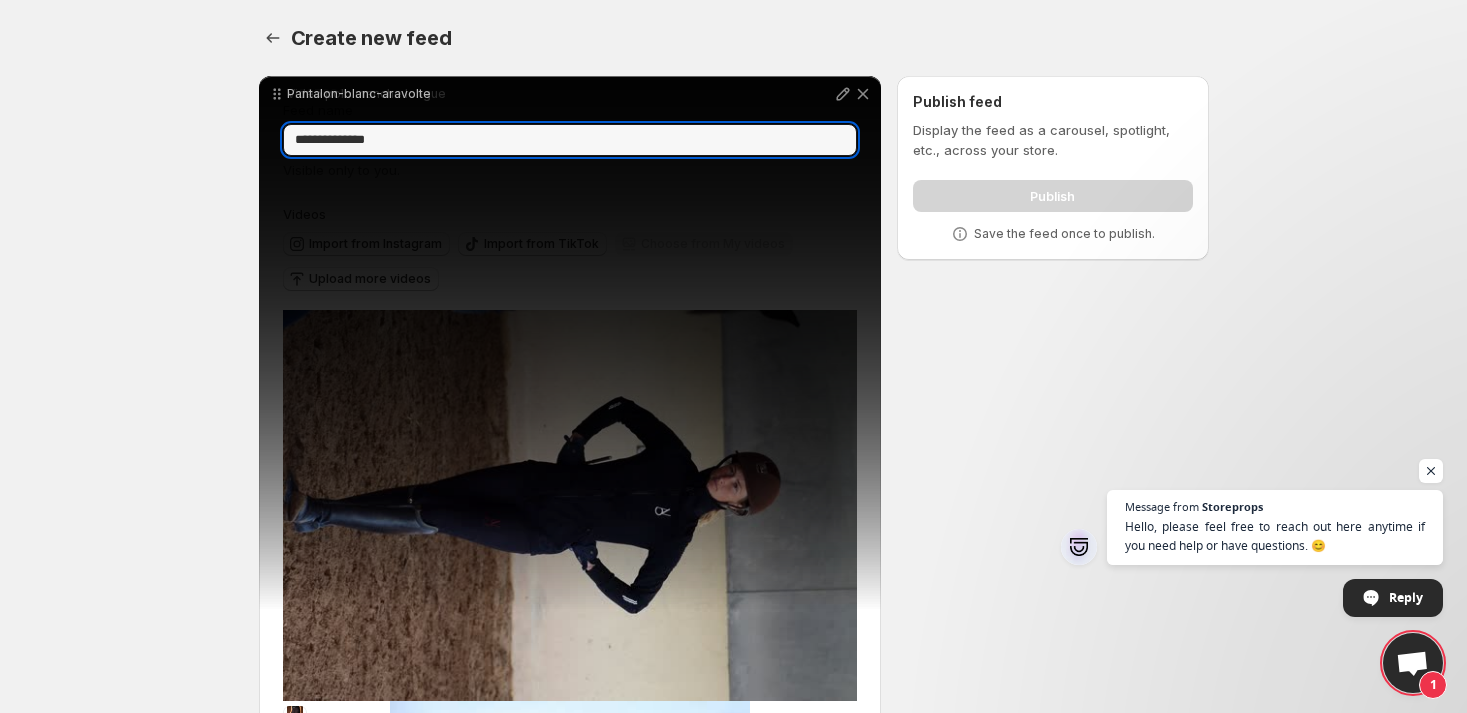 drag, startPoint x: 391, startPoint y: 143, endPoint x: 260, endPoint y: 141, distance: 131.01526 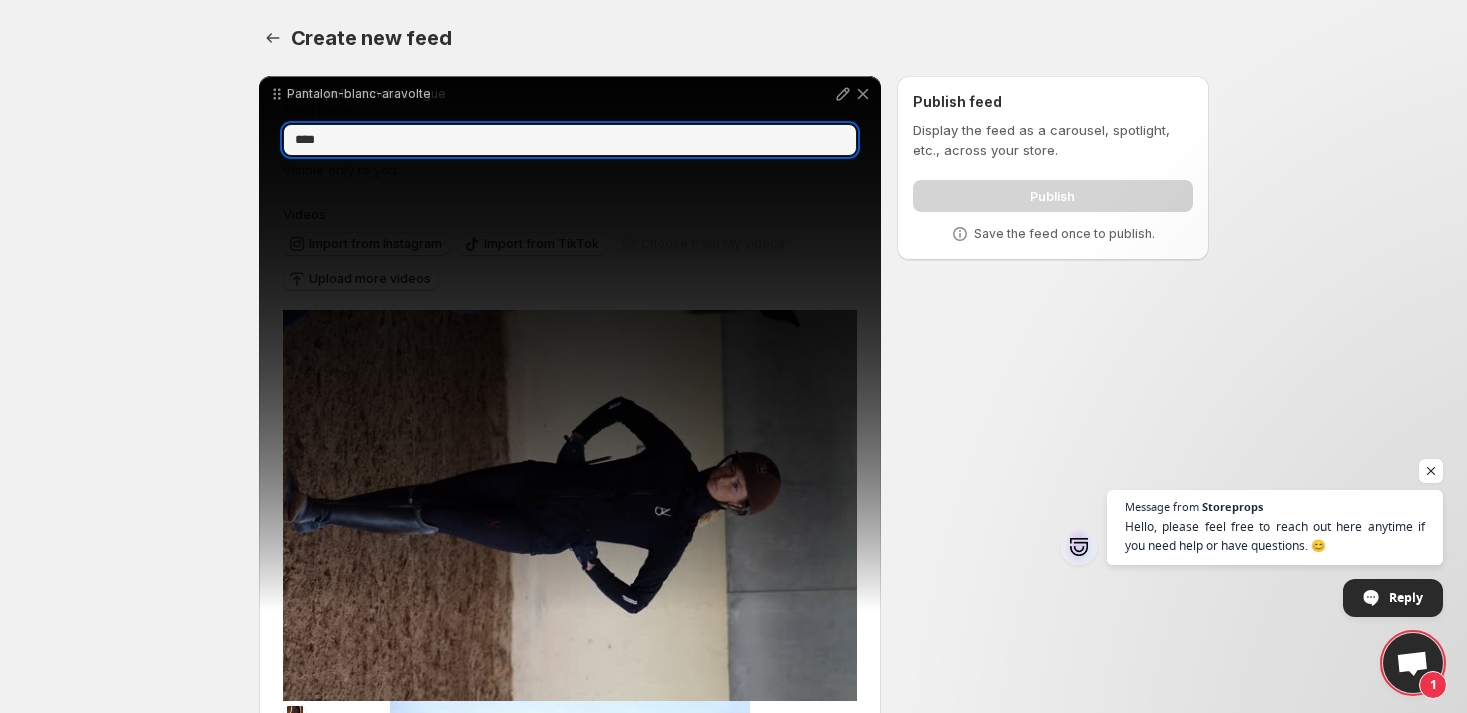 type on "****" 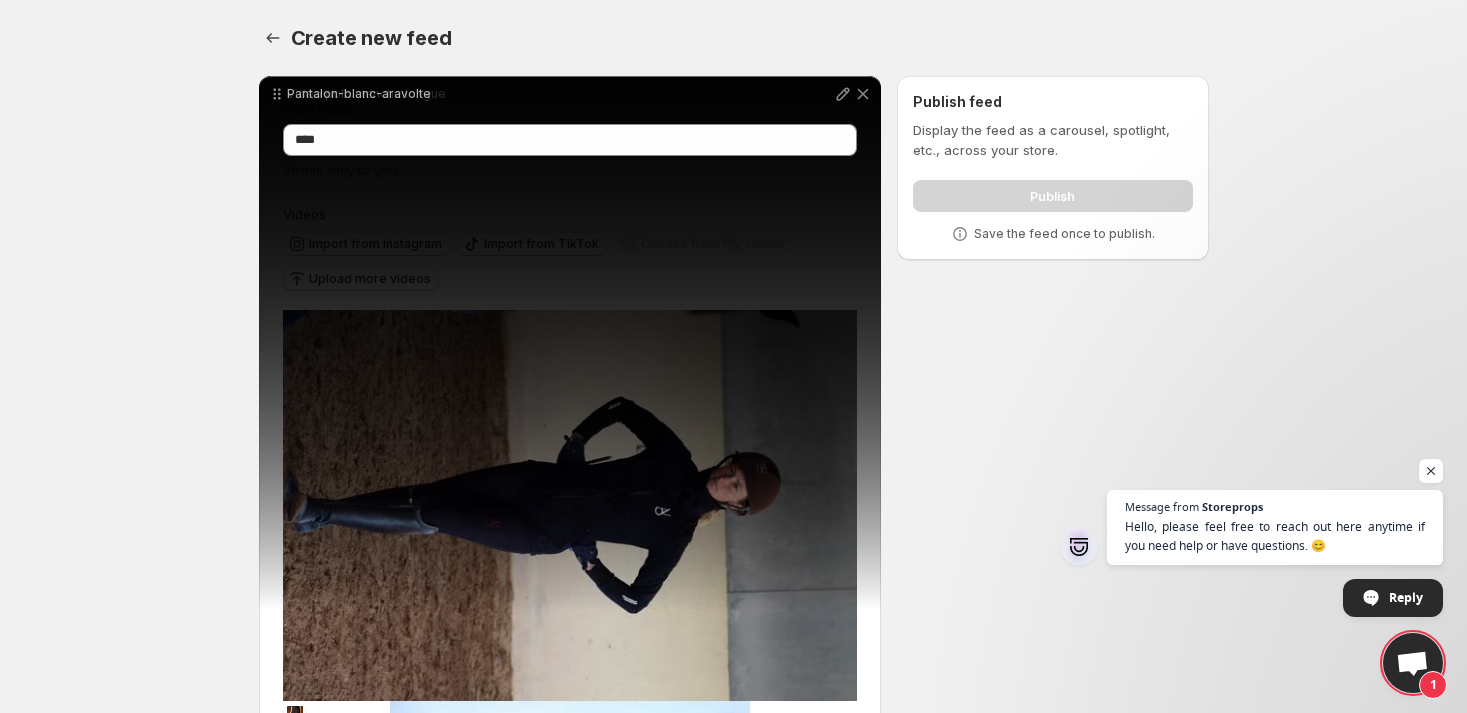 drag, startPoint x: 1056, startPoint y: 481, endPoint x: 1062, endPoint y: 447, distance: 34.525352 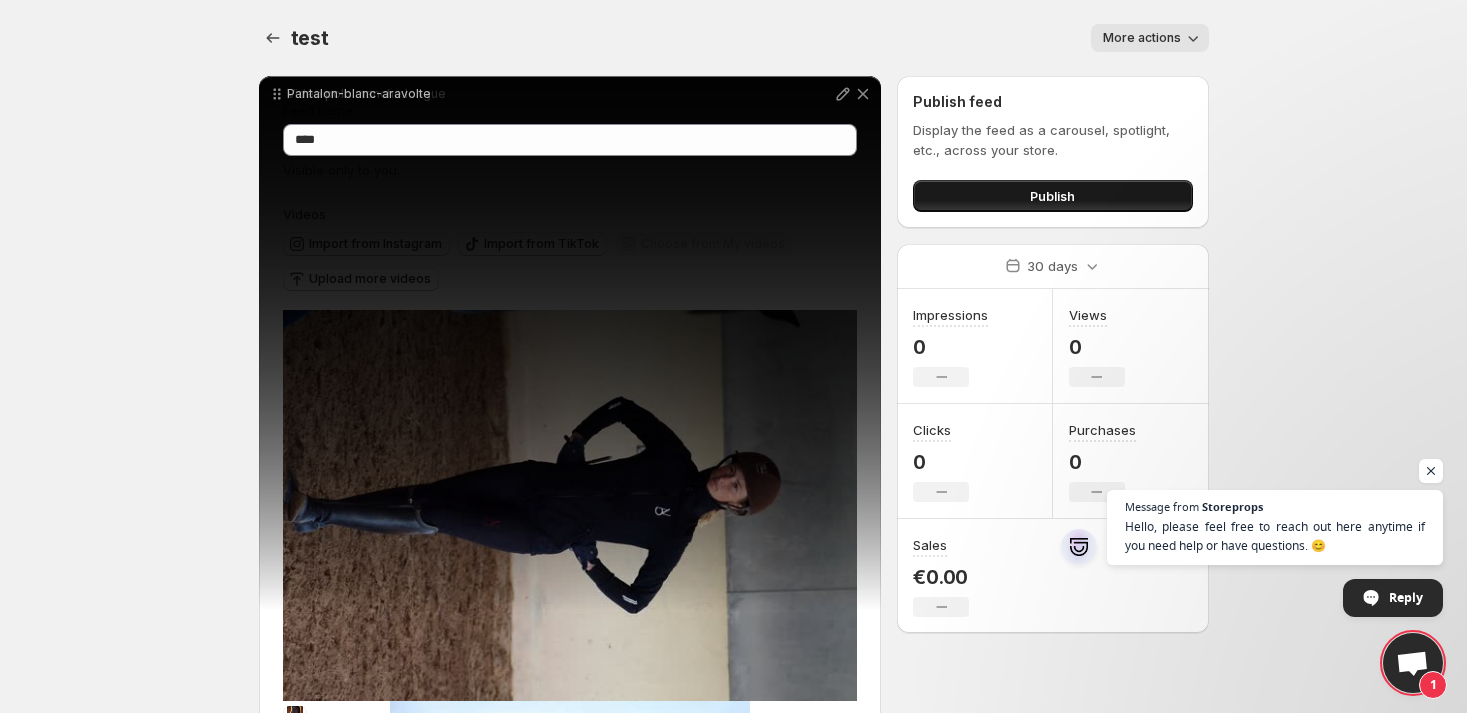 click on "Publish" at bounding box center [1052, 196] 